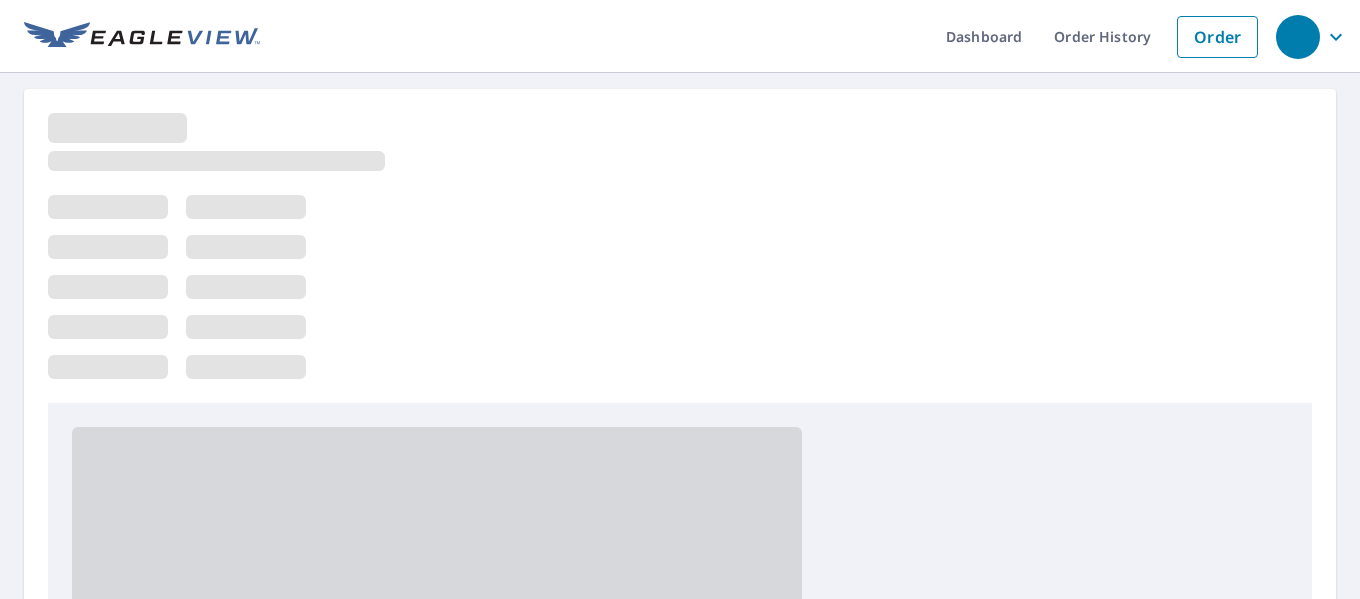 scroll, scrollTop: 0, scrollLeft: 0, axis: both 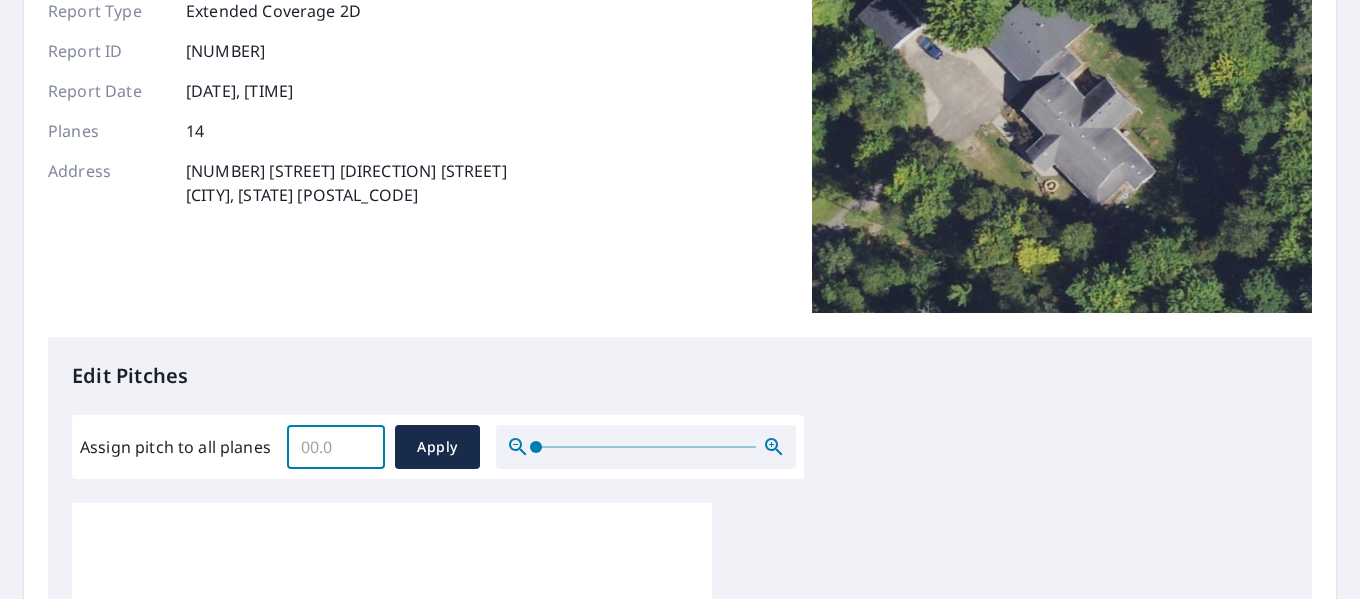 click on "Assign pitch to all planes" at bounding box center [336, 447] 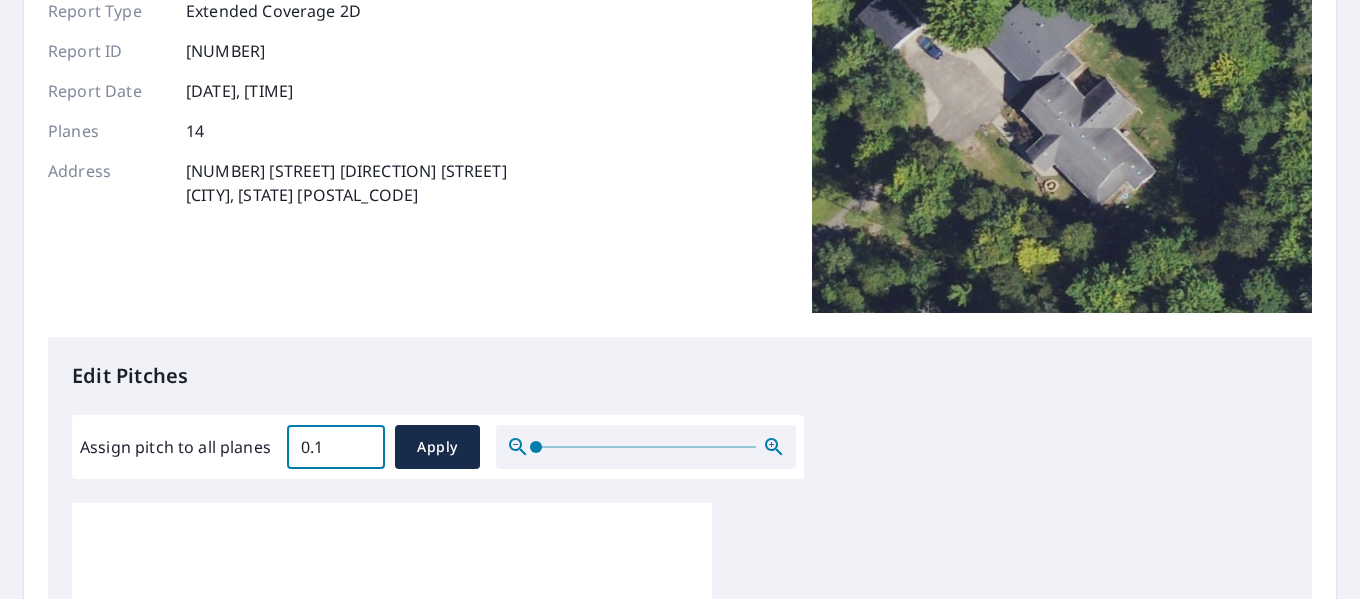 click on "0.1" at bounding box center [336, 447] 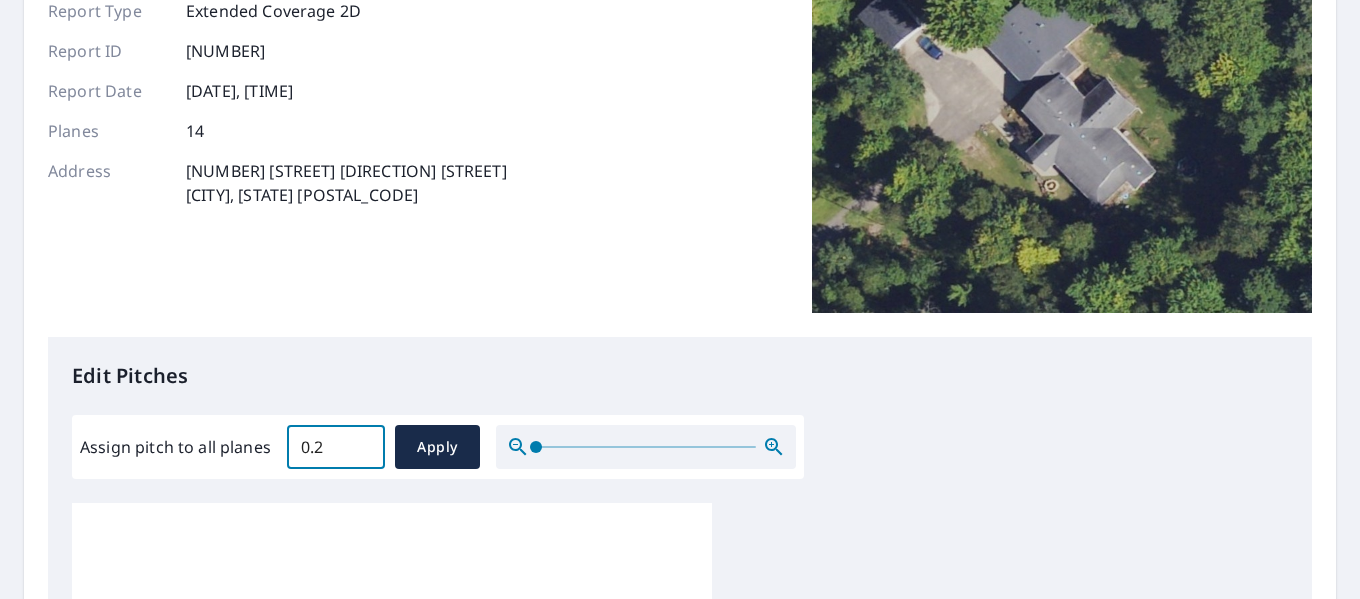 click on "0.2" at bounding box center (336, 447) 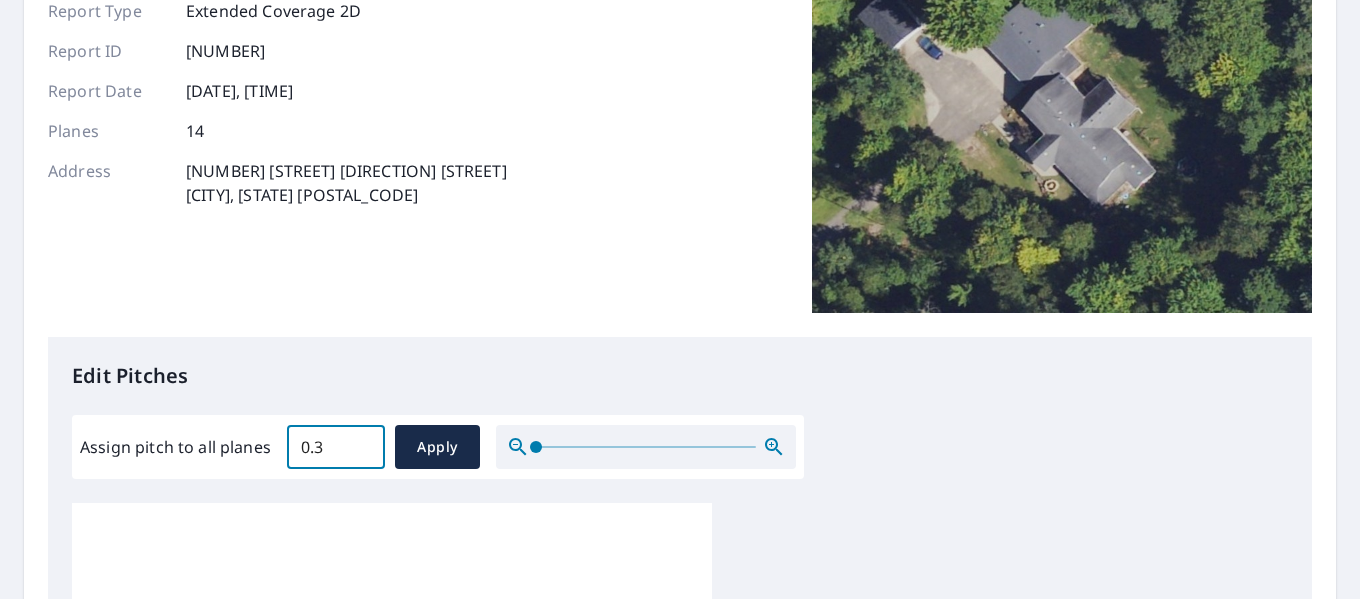 click on "0.3" at bounding box center [336, 447] 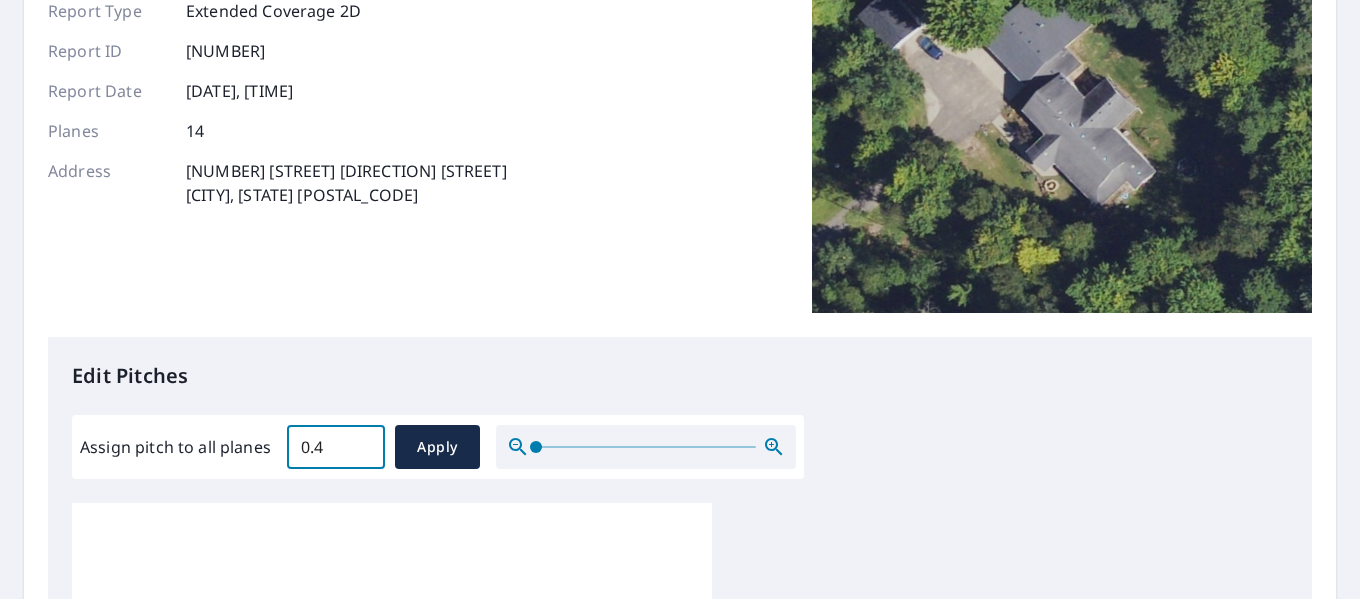 click on "0.4" at bounding box center [336, 447] 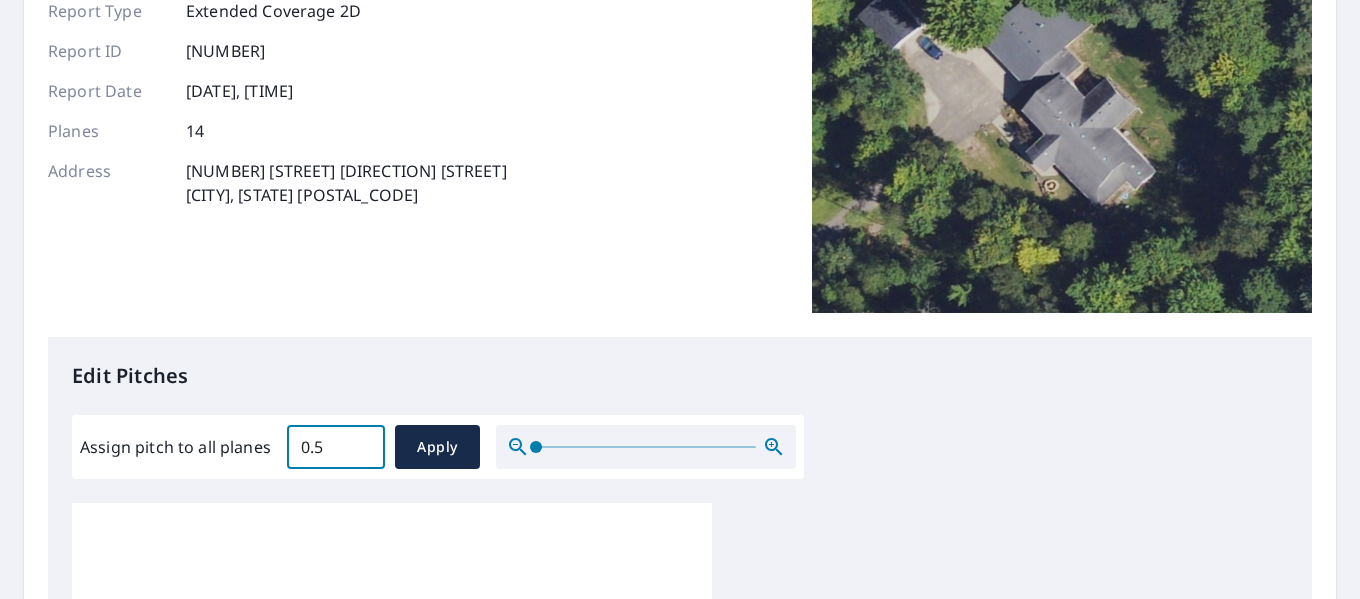 click on "0.5" at bounding box center [336, 447] 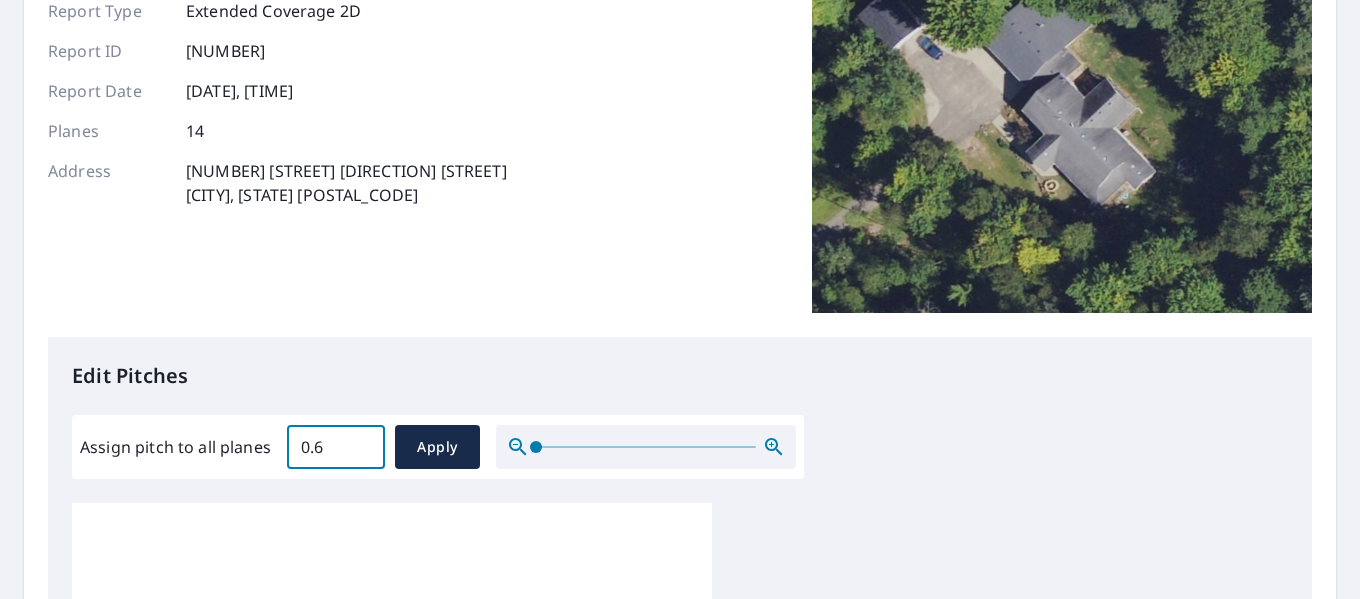 click on "0.6" at bounding box center (336, 447) 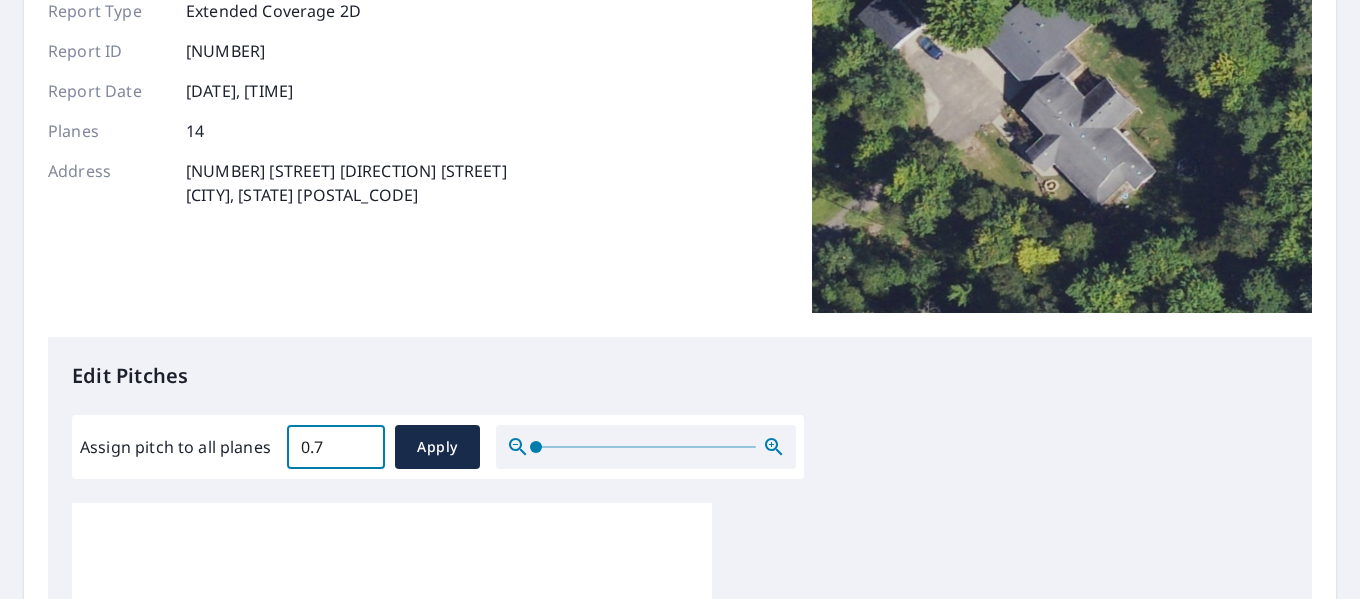 type on "0.7" 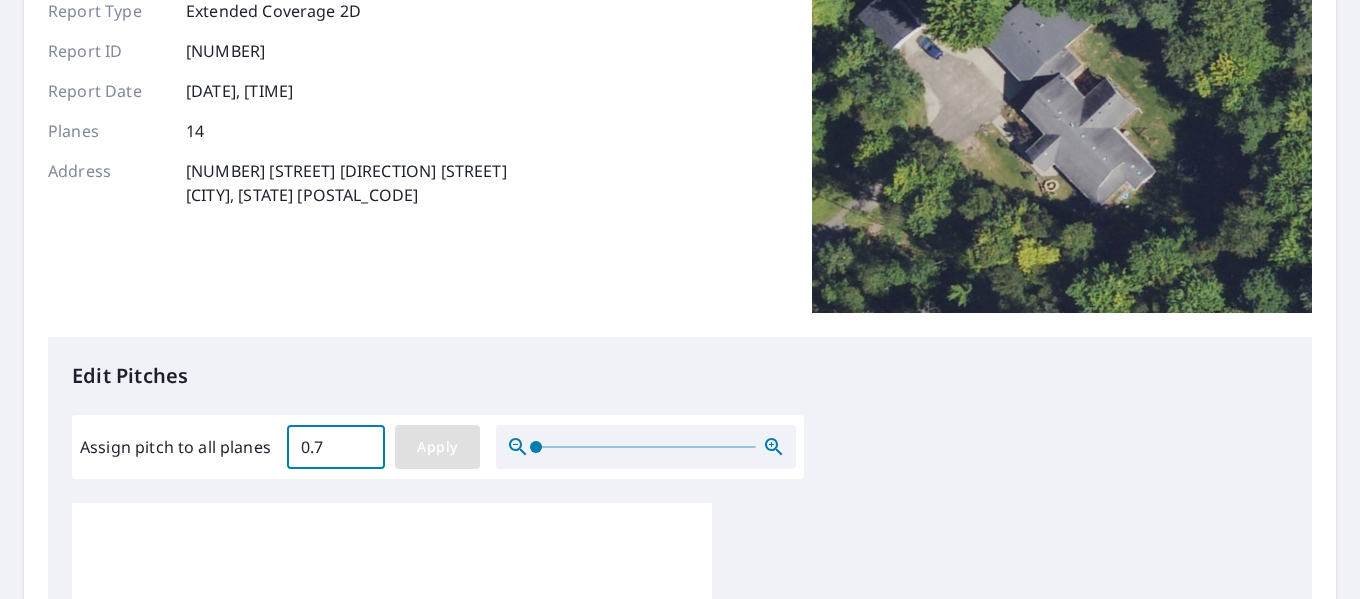 click on "Apply" at bounding box center (437, 447) 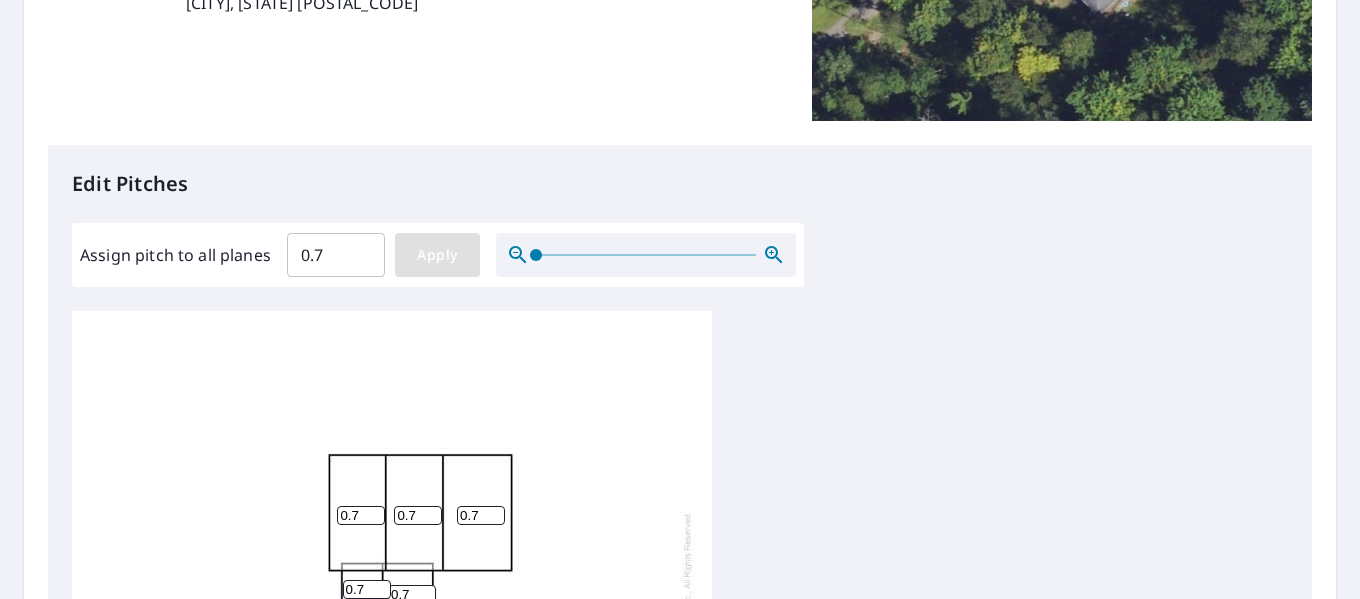 scroll, scrollTop: 400, scrollLeft: 0, axis: vertical 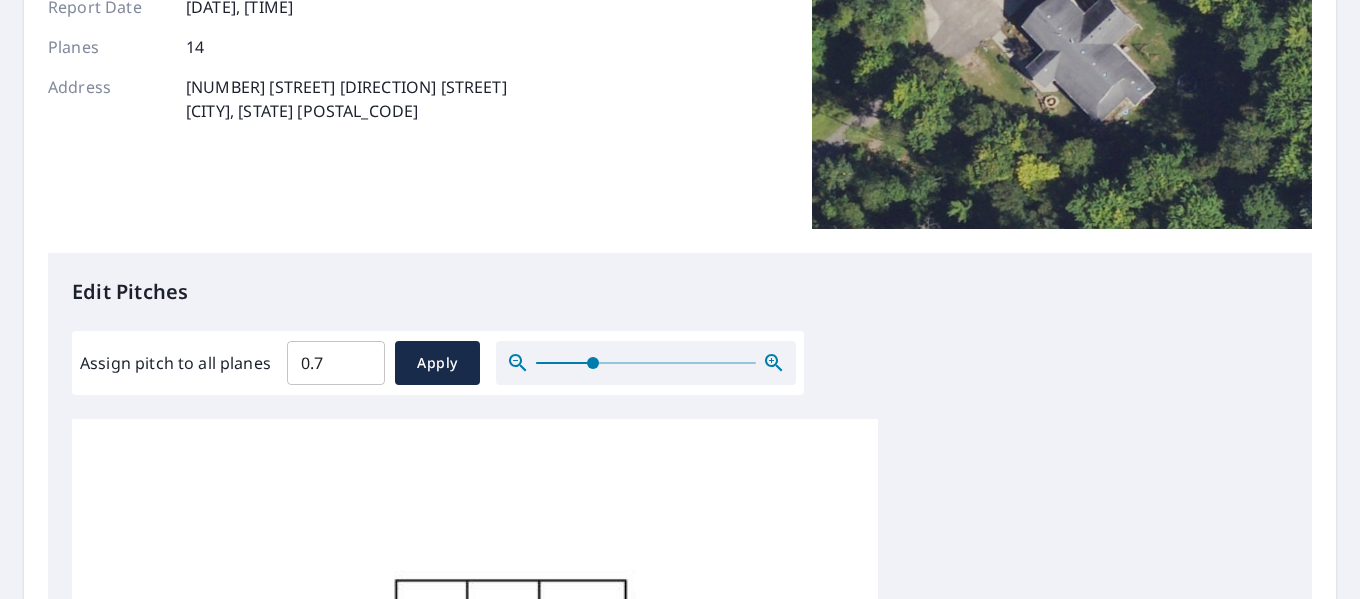 drag, startPoint x: 531, startPoint y: 364, endPoint x: 659, endPoint y: 375, distance: 128.47179 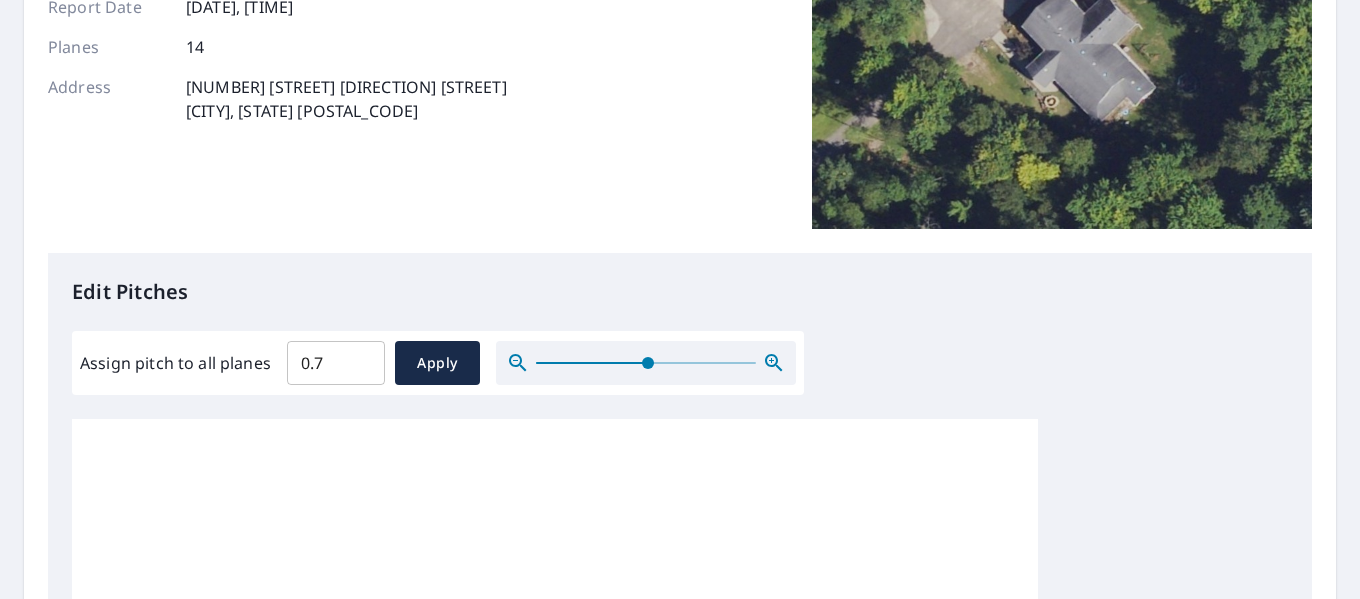 click at bounding box center (646, 363) 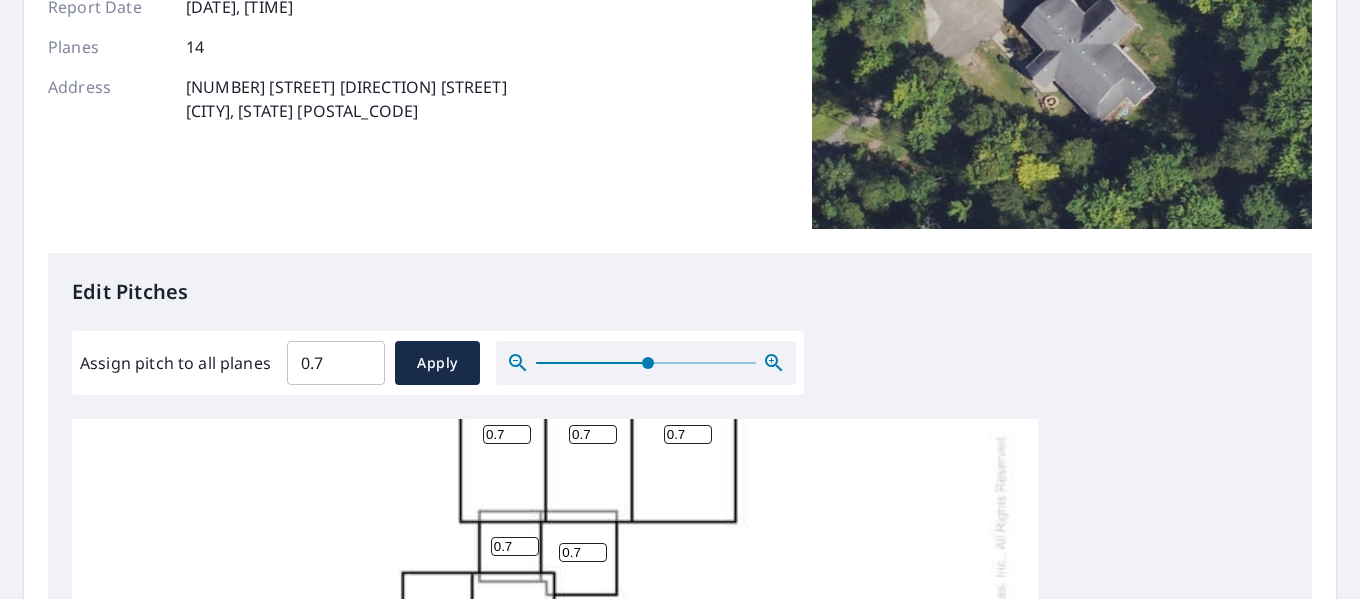 scroll, scrollTop: 340, scrollLeft: 0, axis: vertical 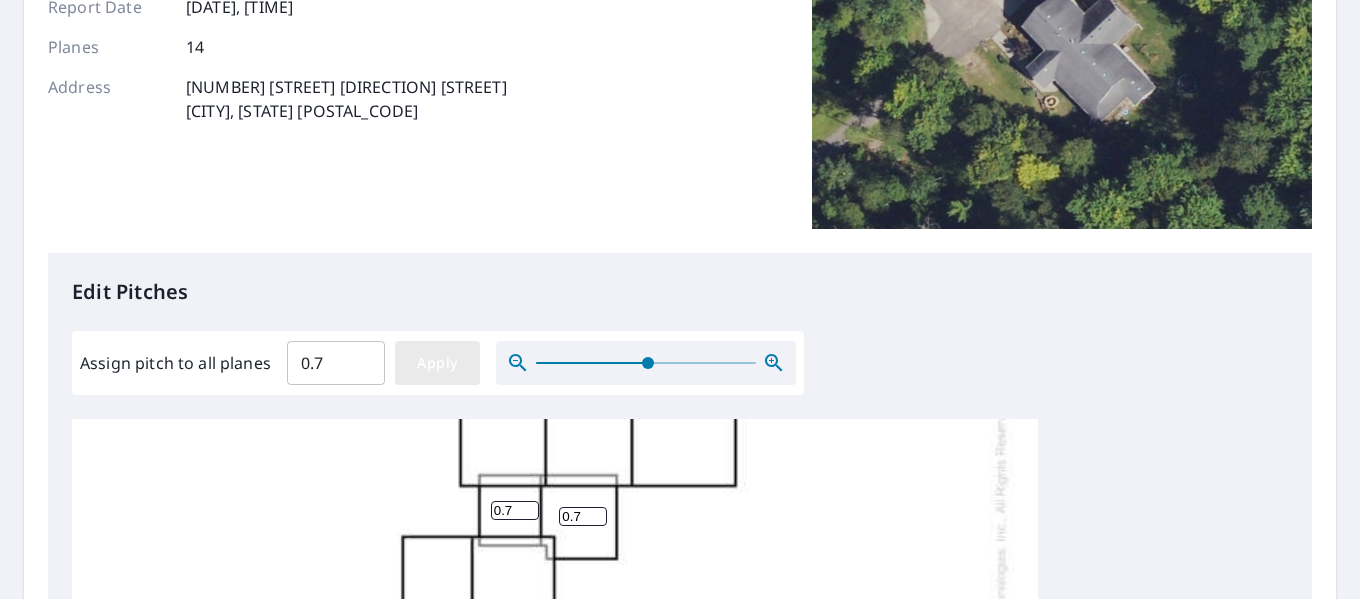 click on "Apply" at bounding box center (437, 363) 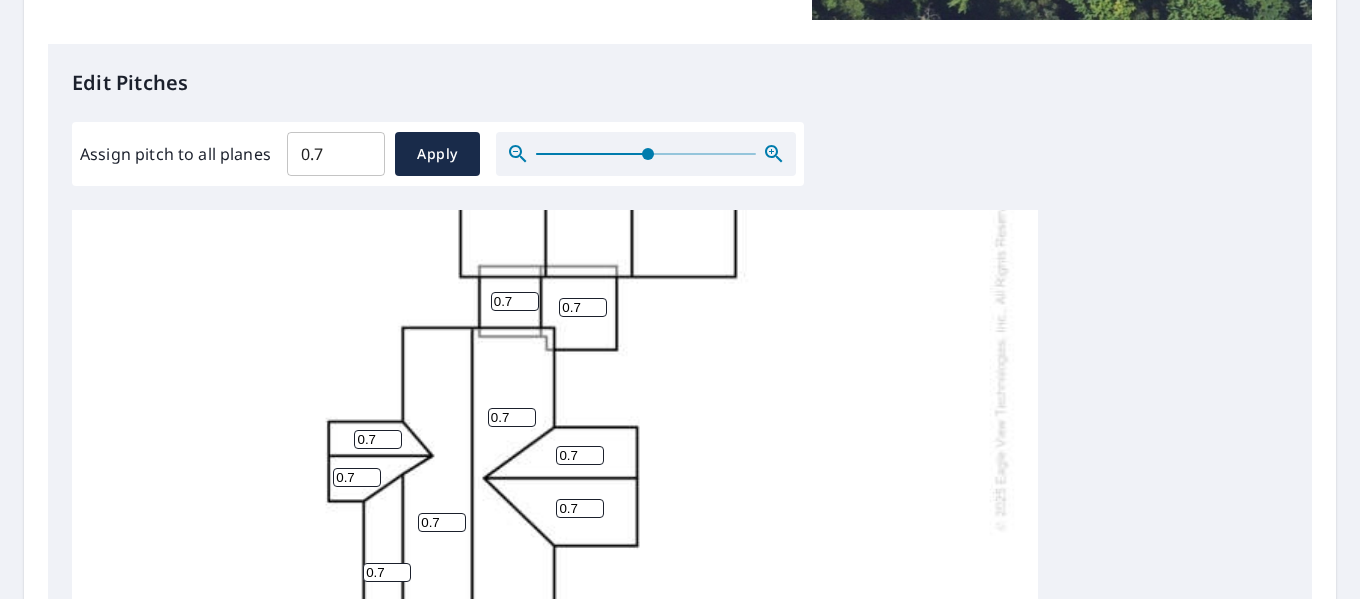scroll, scrollTop: 484, scrollLeft: 0, axis: vertical 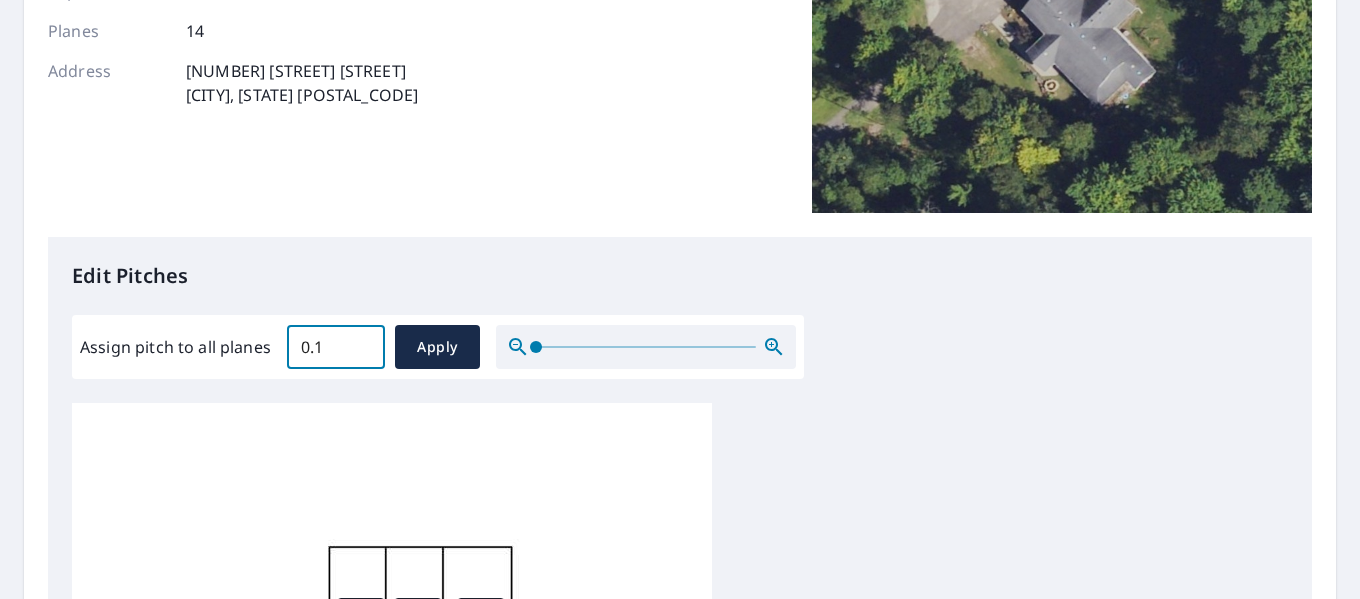 click on "0.1" at bounding box center [336, 347] 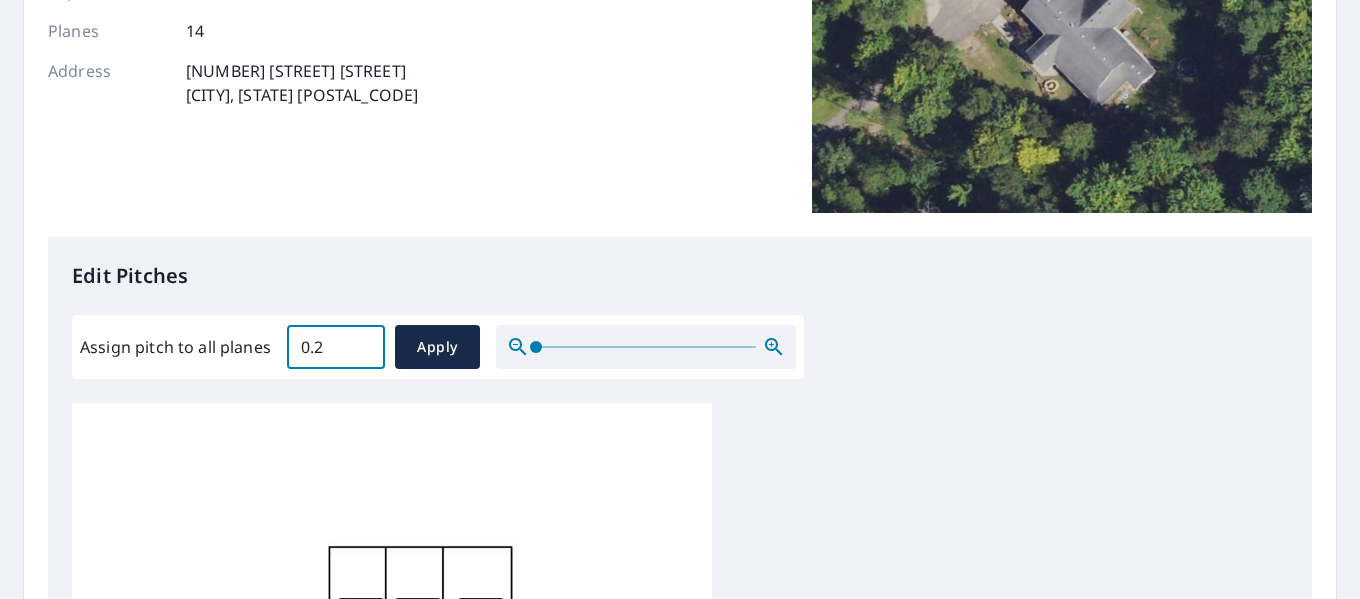 click on "0.2" at bounding box center (336, 347) 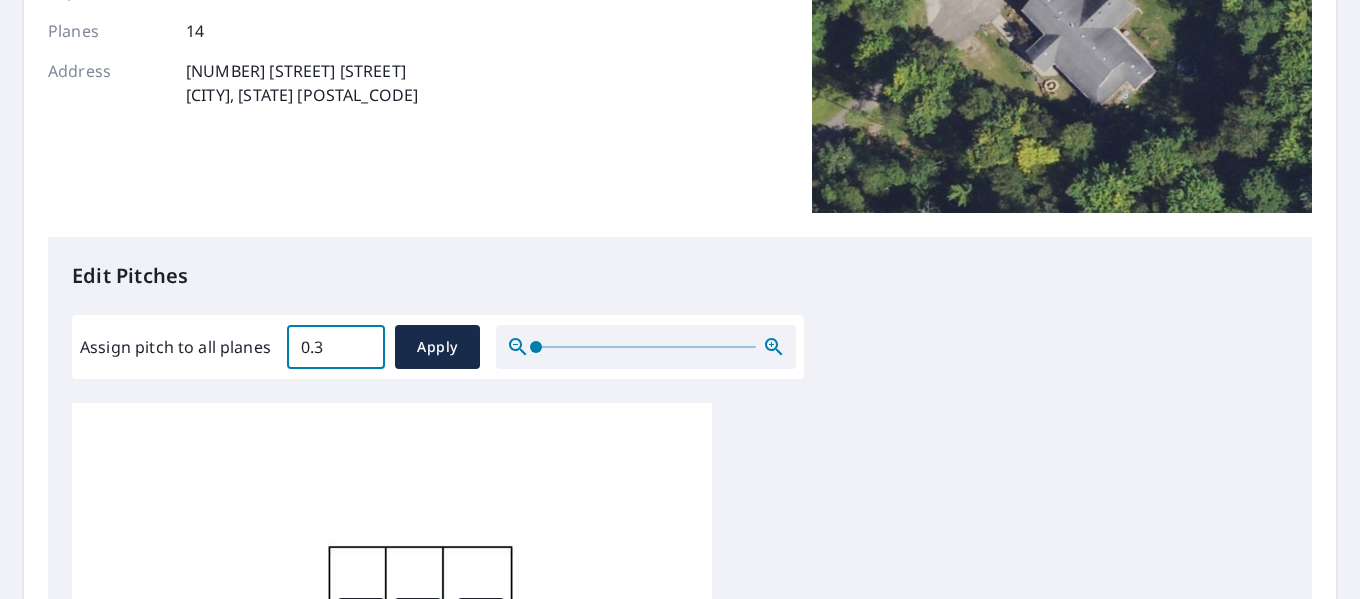 click on "0.3" at bounding box center [336, 347] 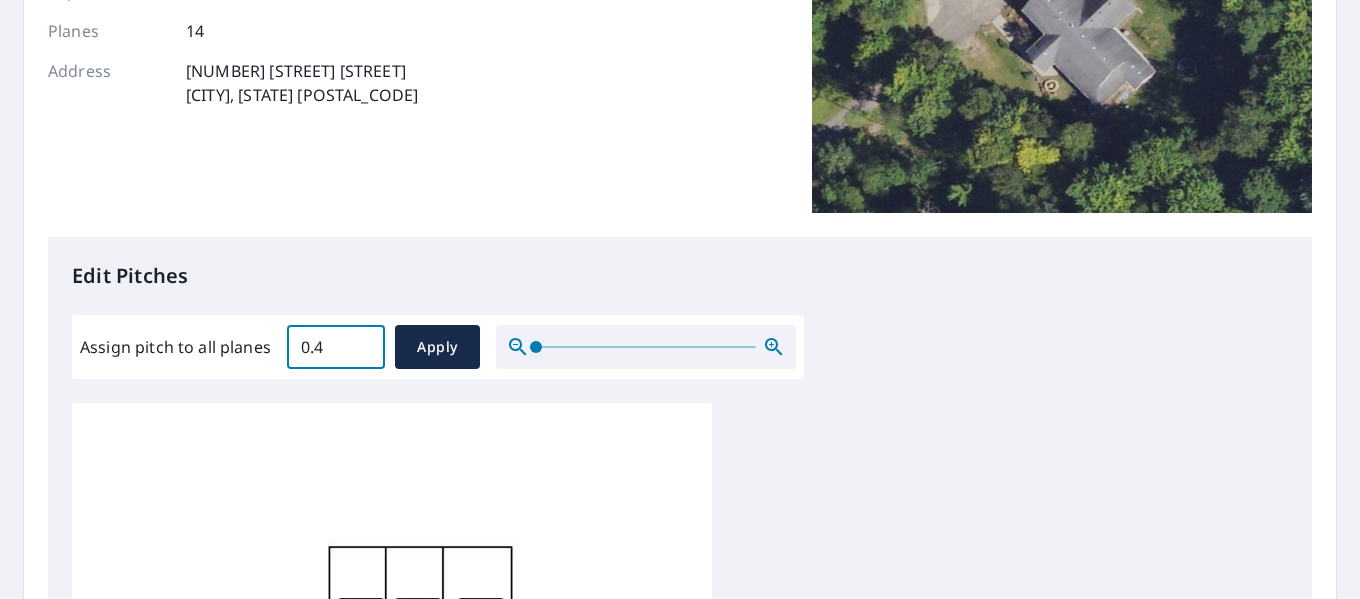 click on "0.4" at bounding box center [336, 347] 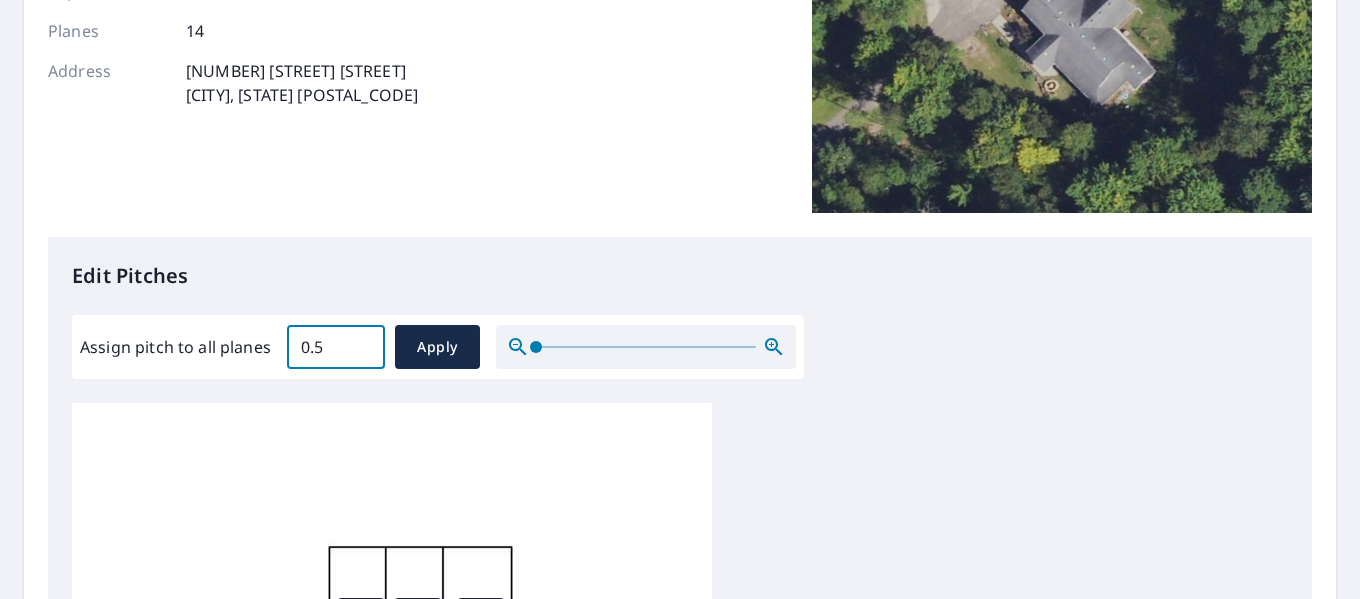click on "0.5" at bounding box center (336, 347) 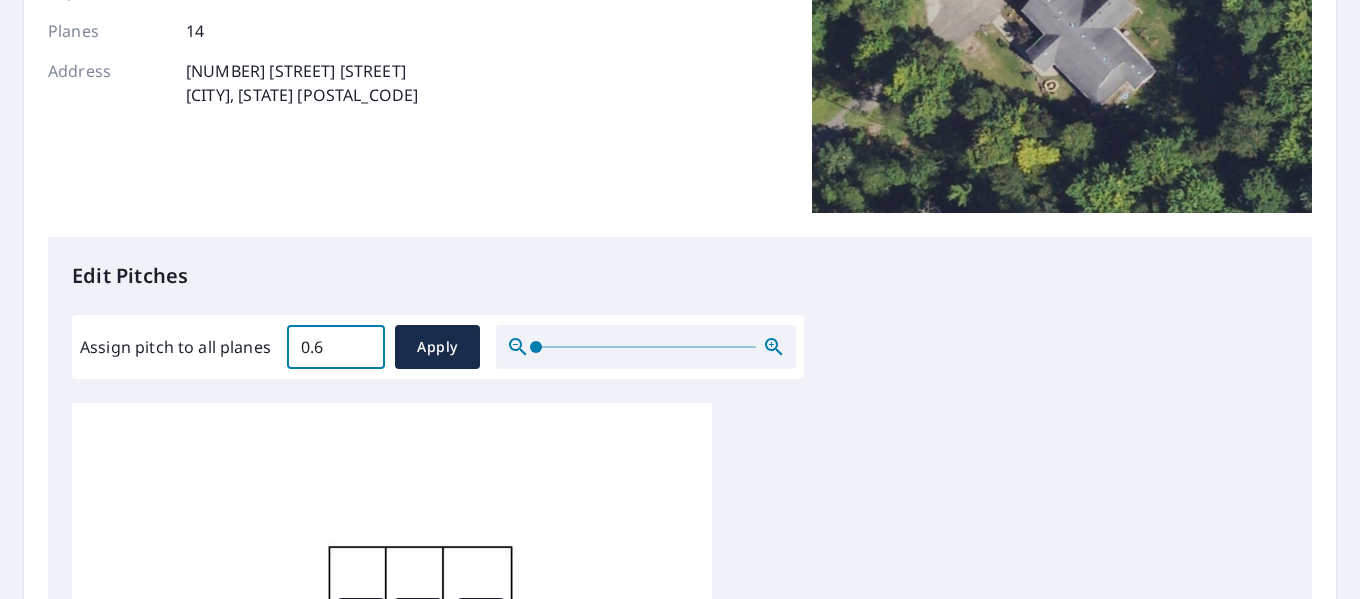 click on "0.6" at bounding box center (336, 347) 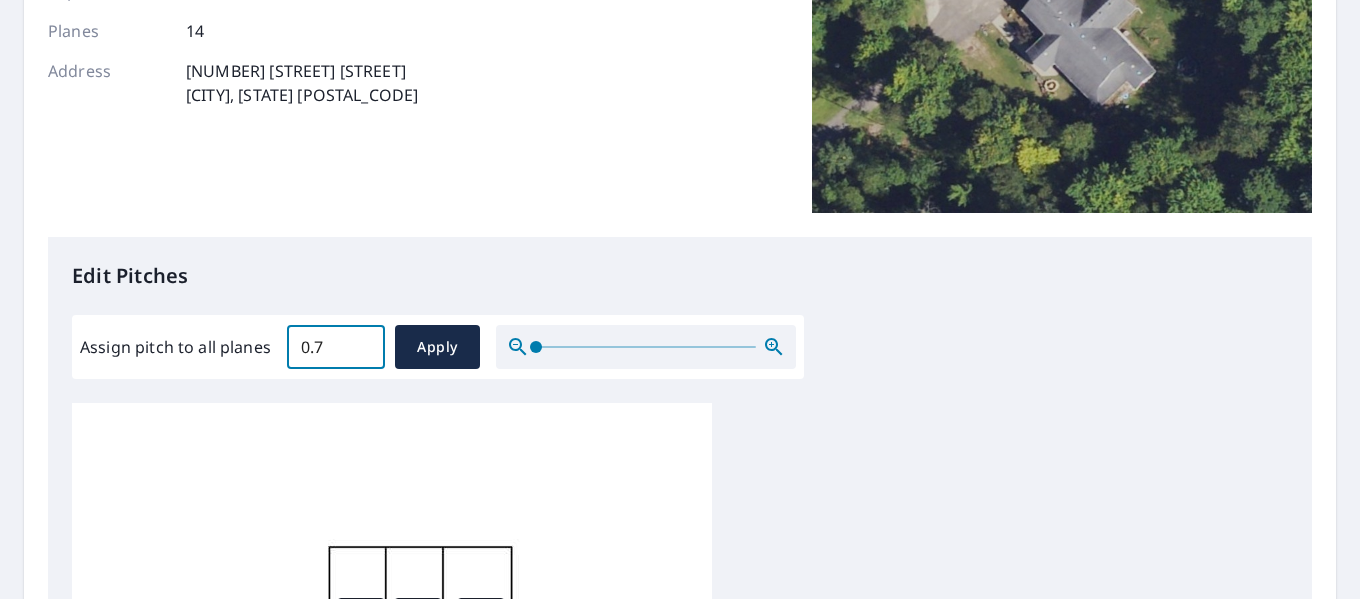 click on "0.7" at bounding box center [336, 347] 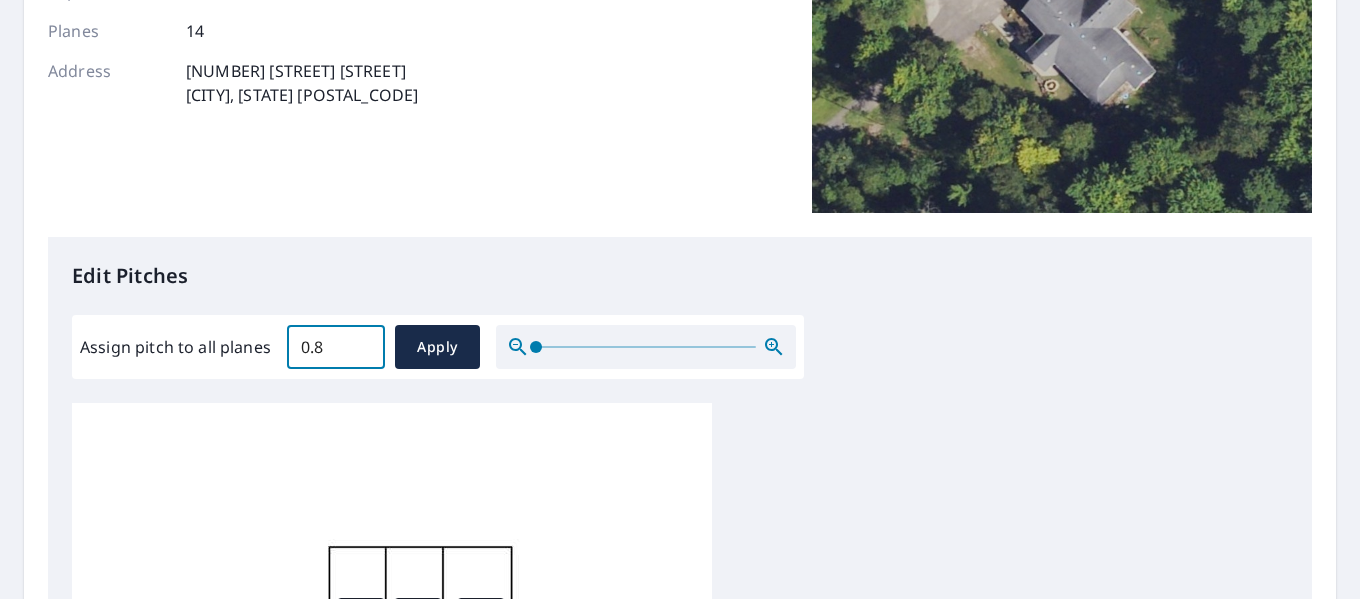 click on "0.8" at bounding box center (336, 347) 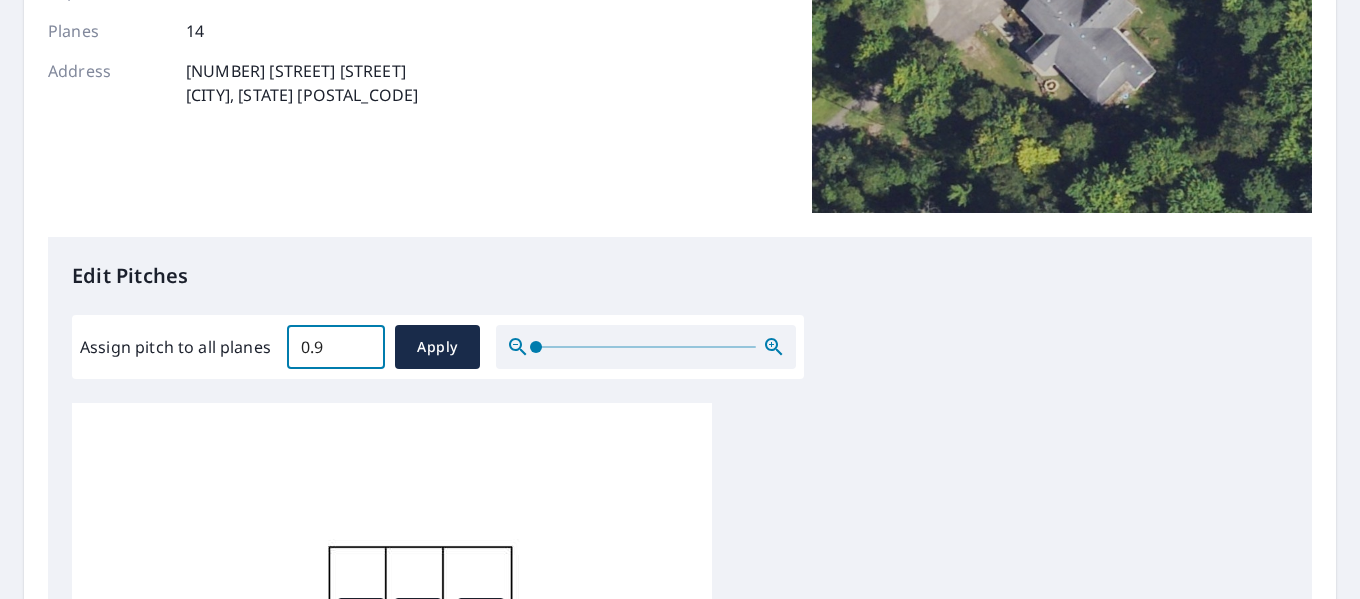 click on "0.9" at bounding box center [336, 347] 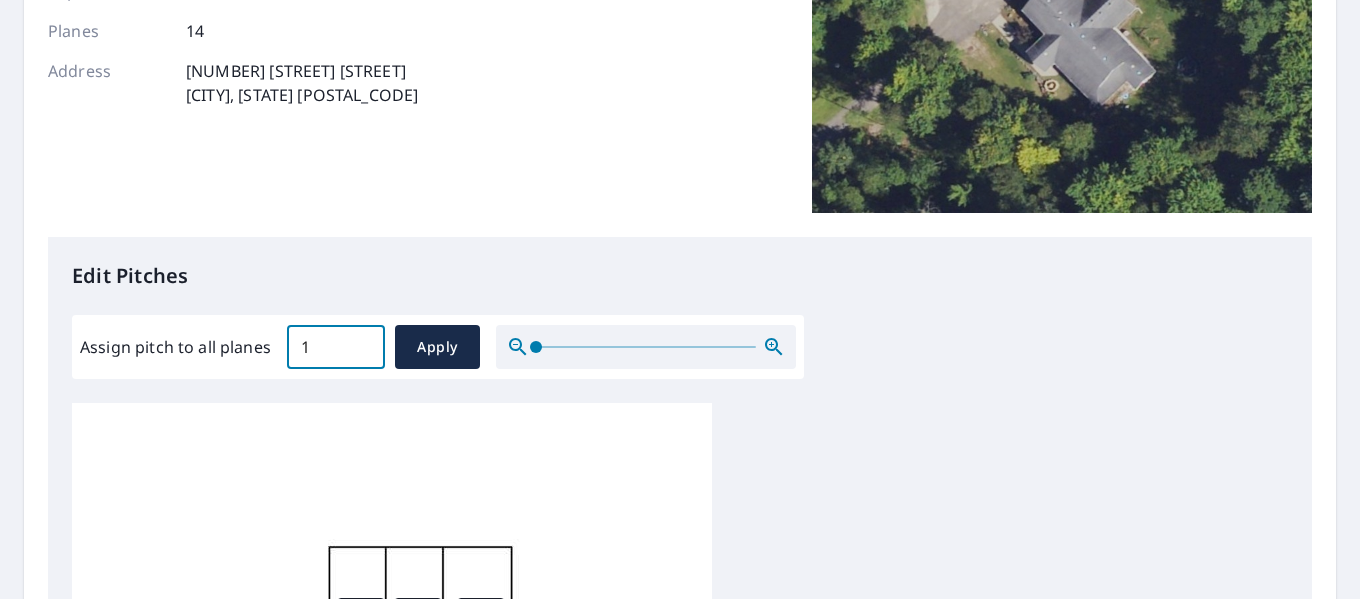 click on "1" at bounding box center [336, 347] 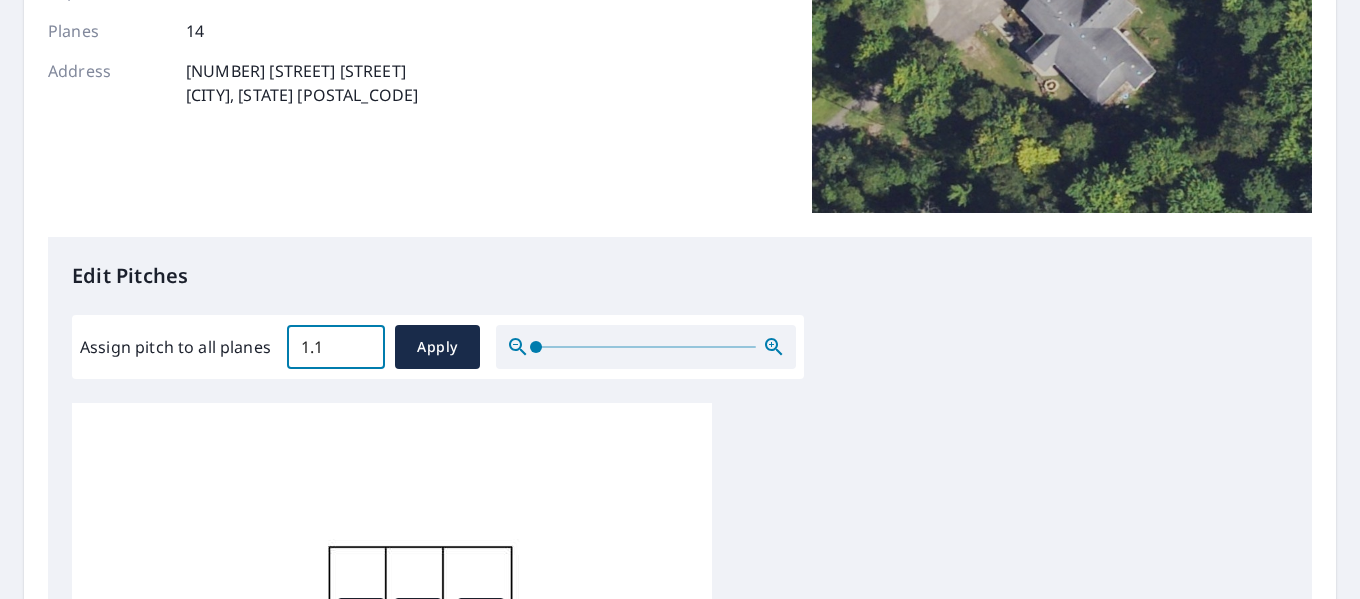 click on "1.1" at bounding box center (336, 347) 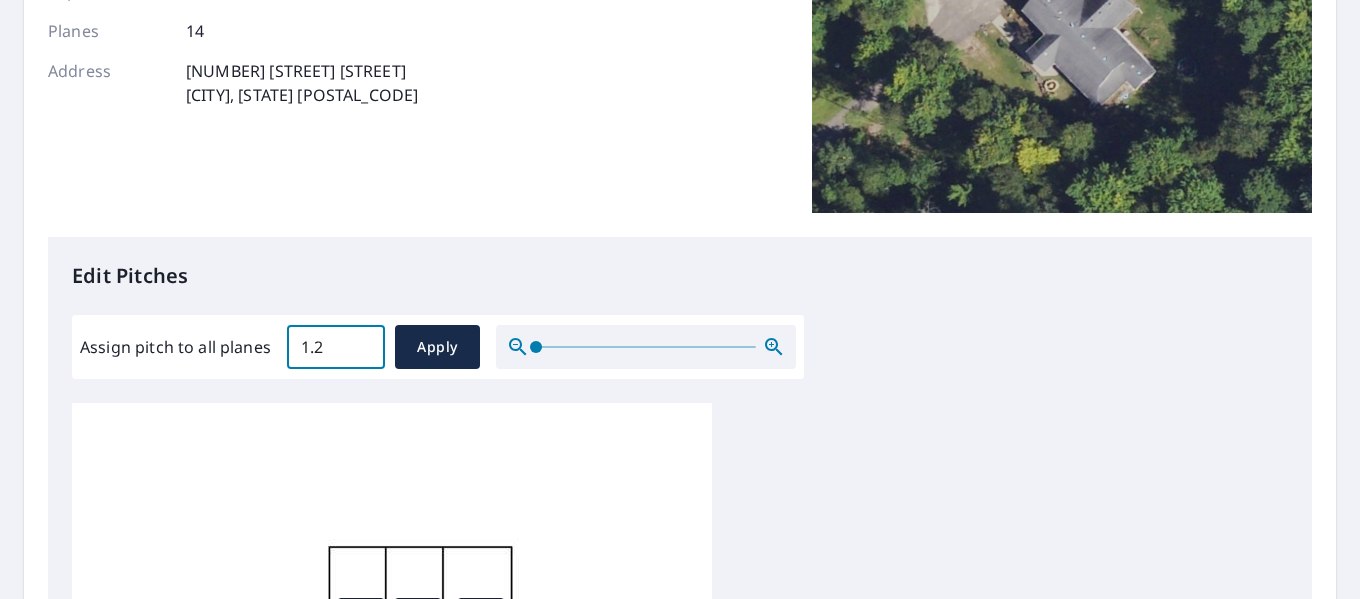 click on "1.2" at bounding box center [336, 347] 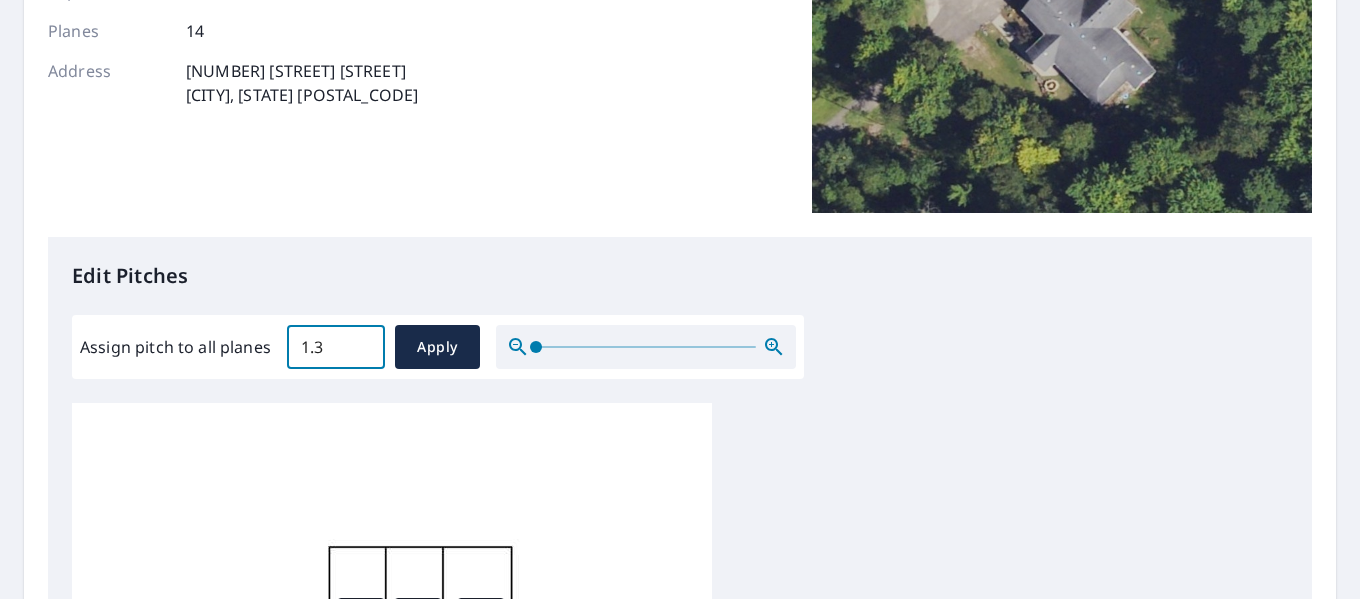 click on "1.3" at bounding box center (336, 347) 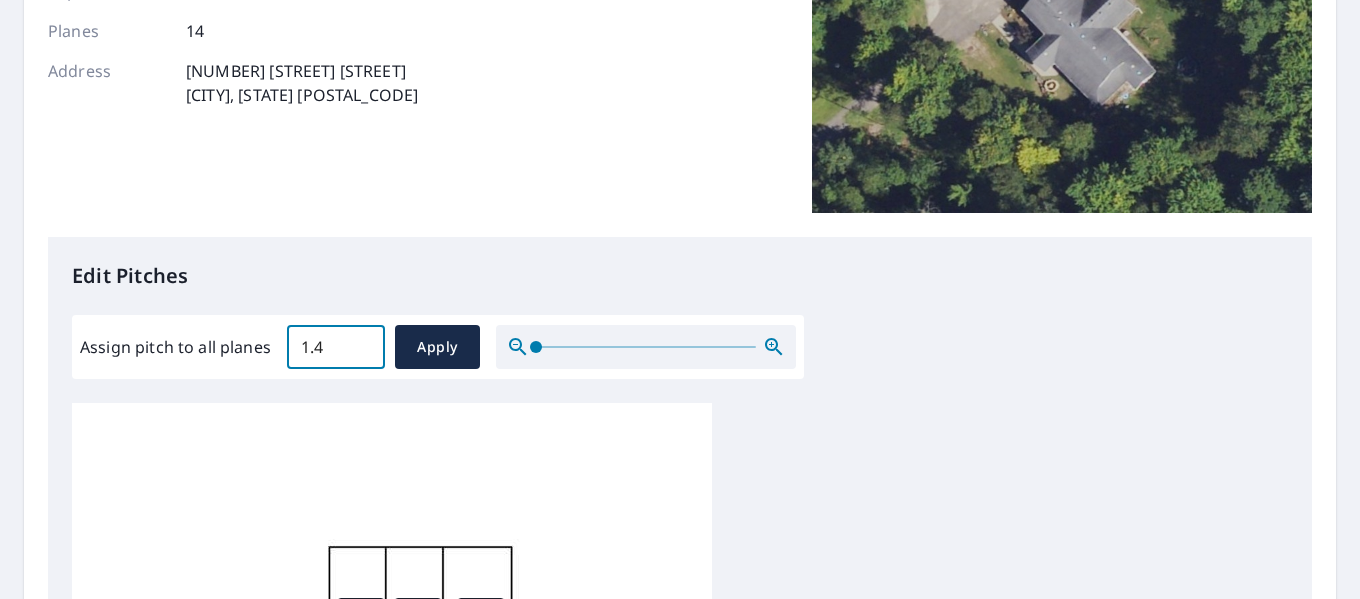 click on "1.4" at bounding box center [336, 347] 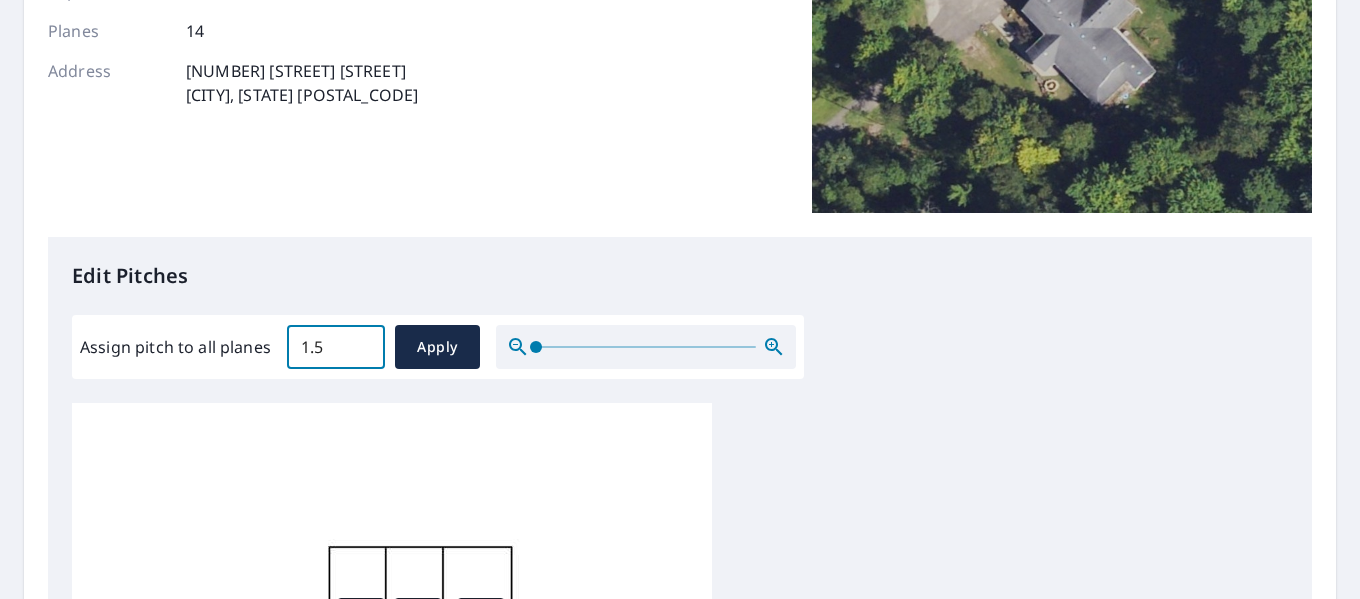 click on "1.5" at bounding box center (336, 347) 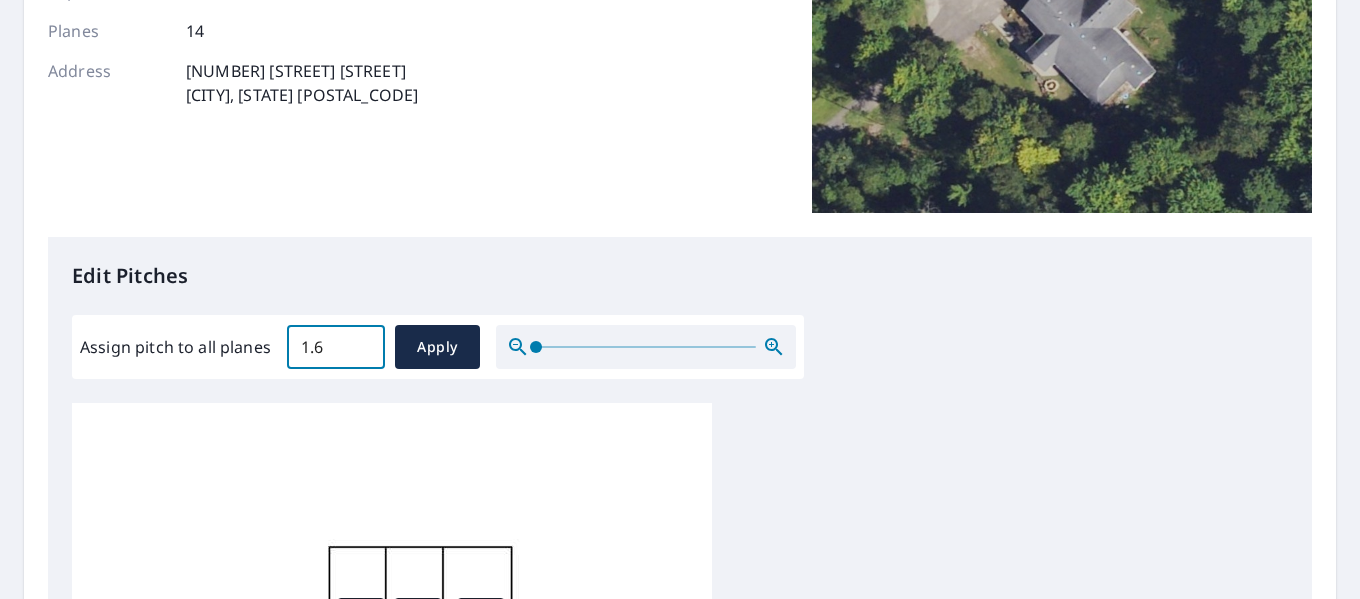 click on "1.6" at bounding box center [336, 347] 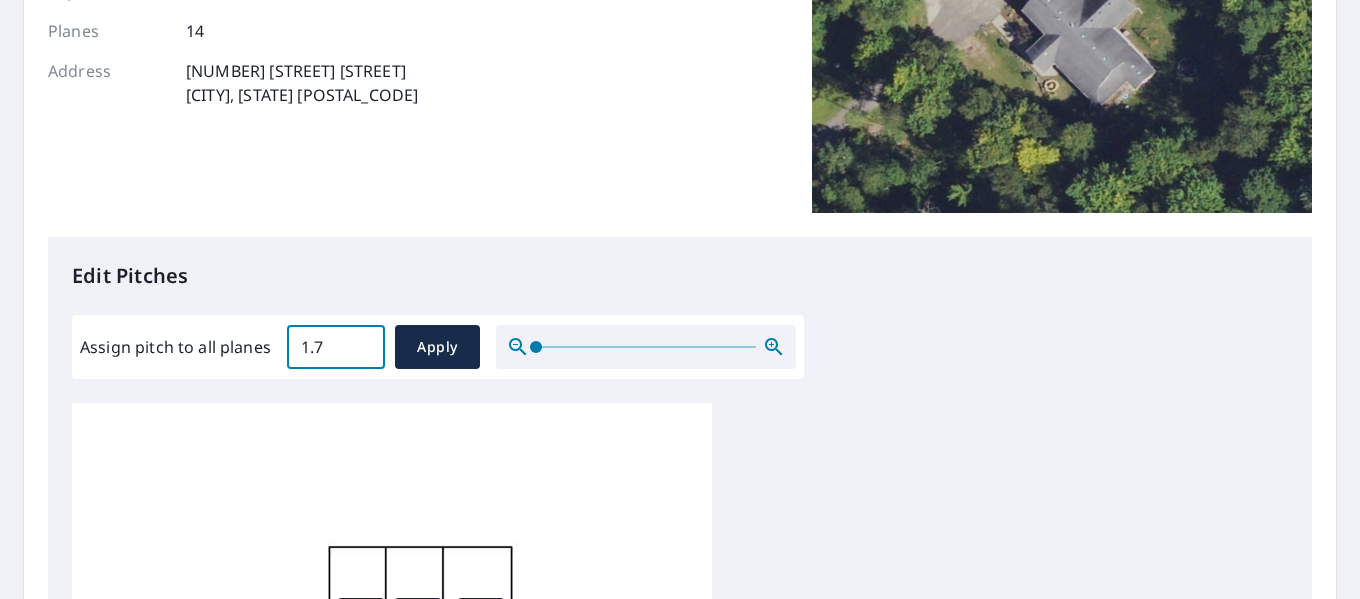 click on "1.7" at bounding box center (336, 347) 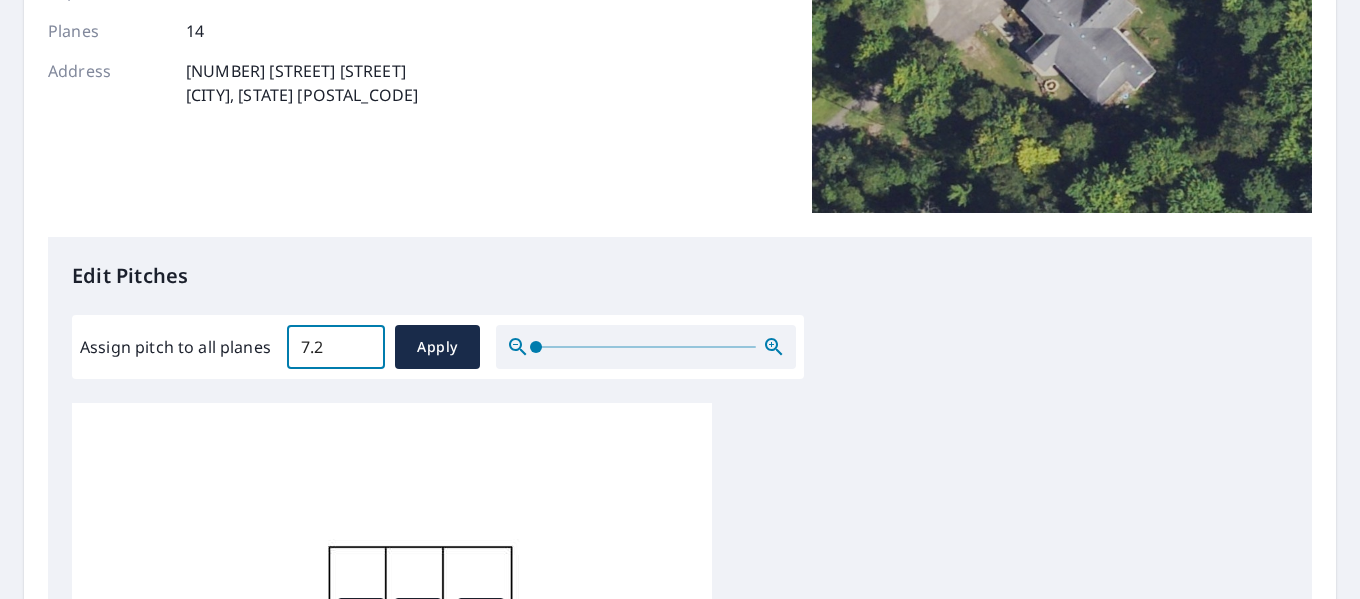 click on "7.2" at bounding box center [336, 347] 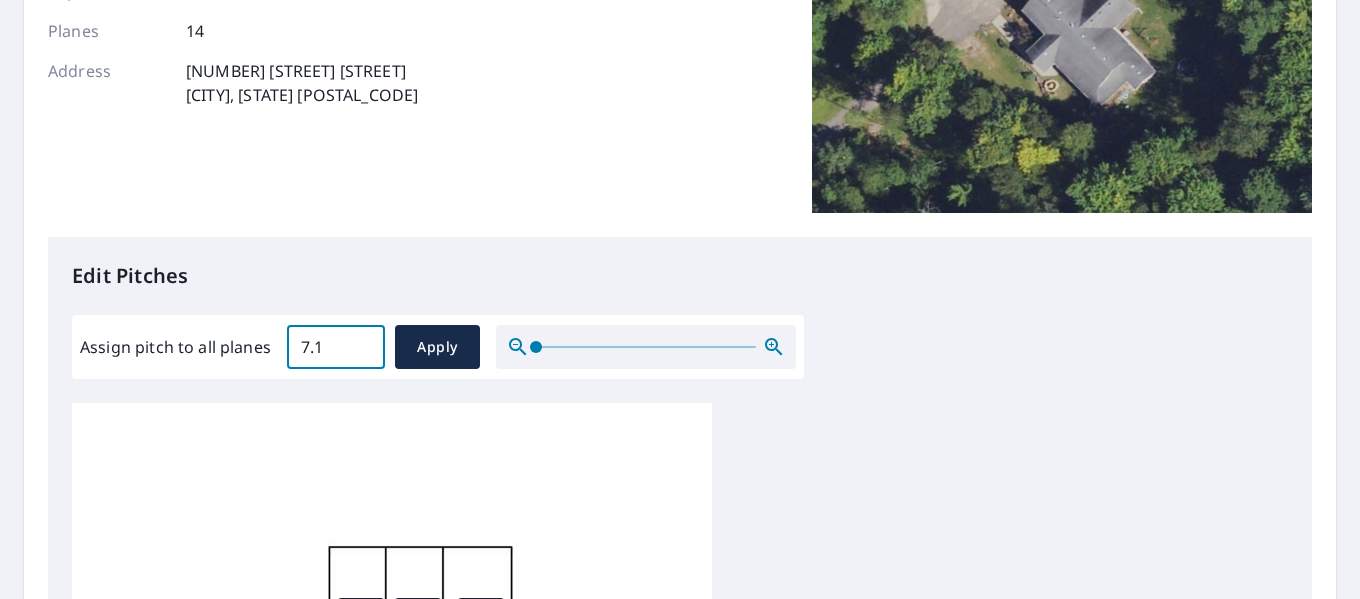 click on "7.1" at bounding box center [336, 347] 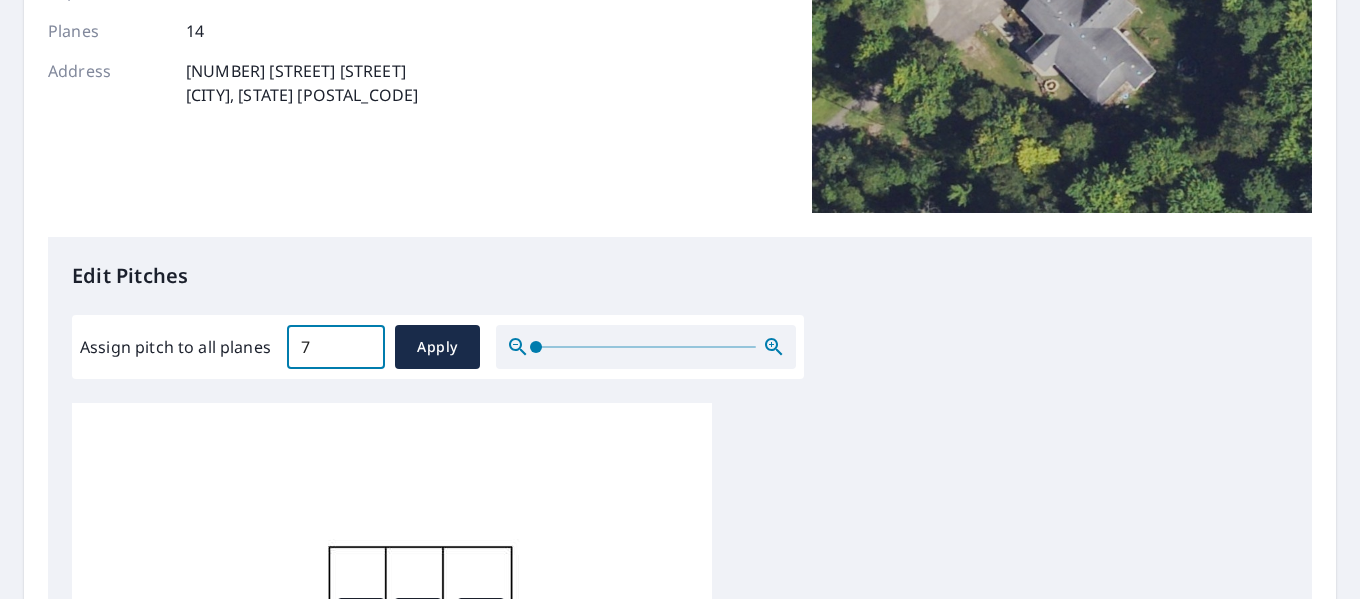 type on "7" 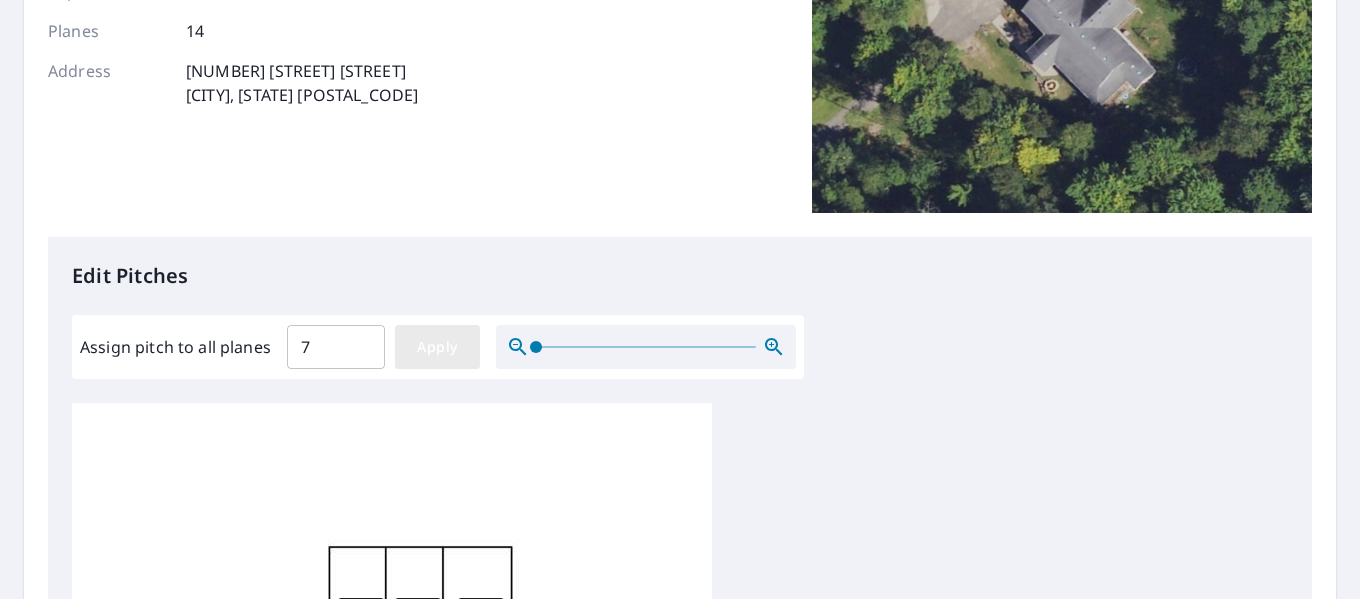 click on "Apply" at bounding box center [437, 347] 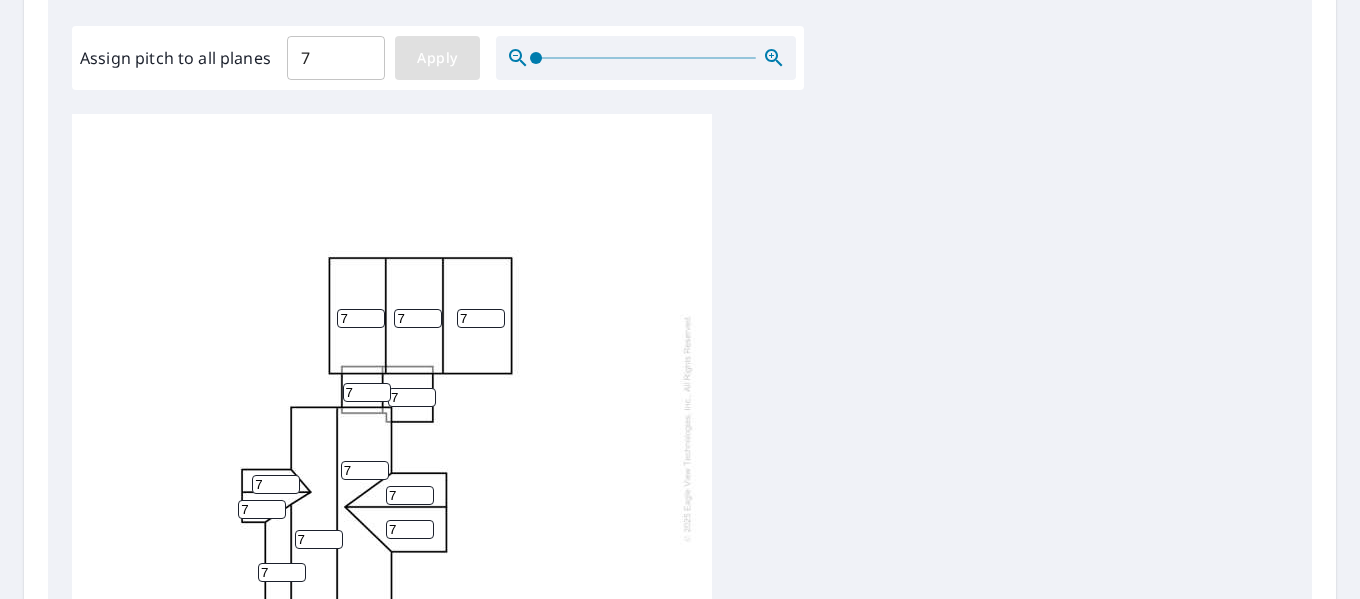 scroll, scrollTop: 600, scrollLeft: 0, axis: vertical 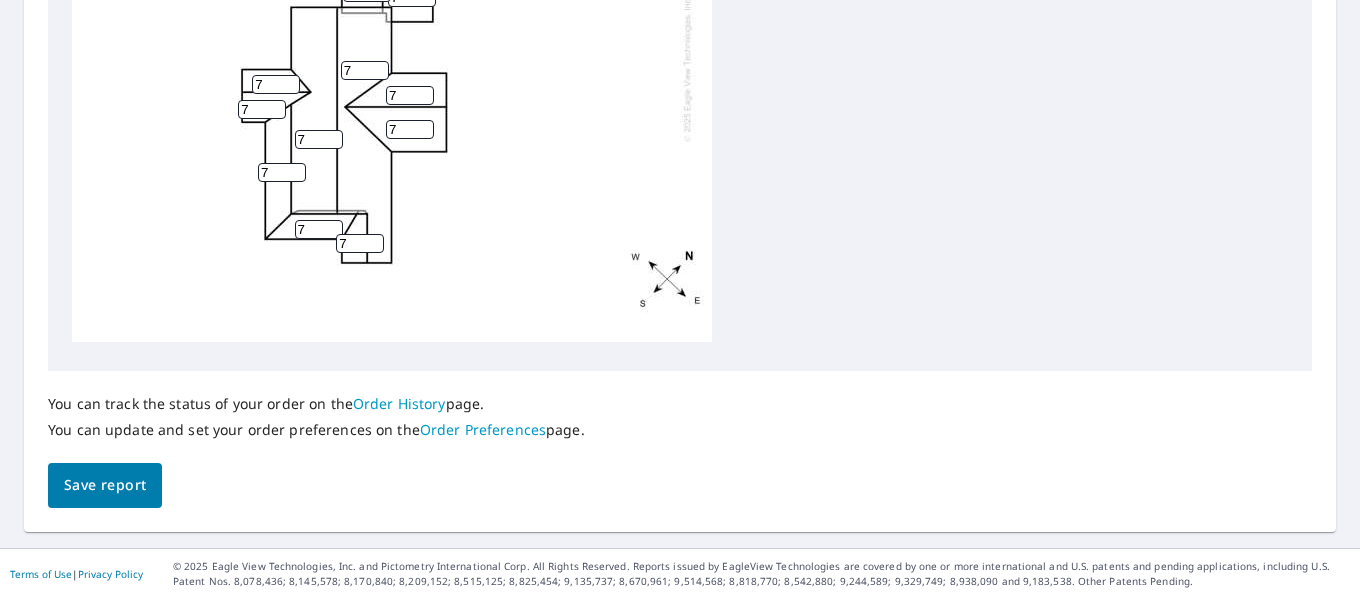 click on "Save report" at bounding box center (105, 485) 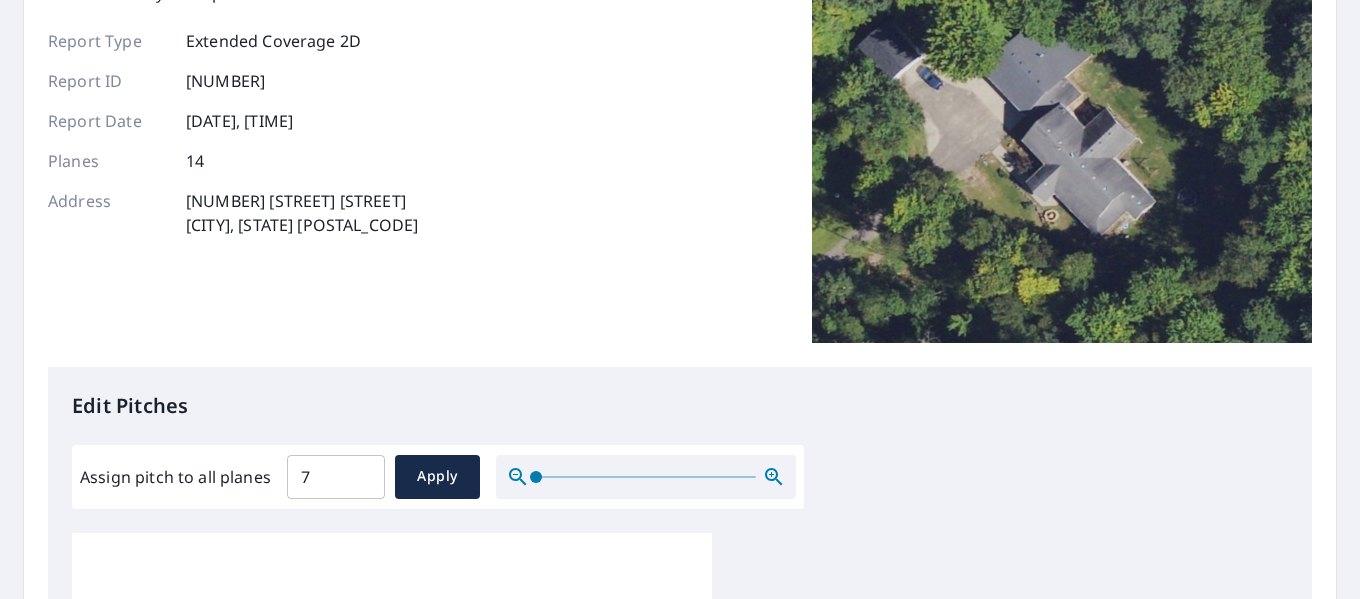 scroll, scrollTop: 300, scrollLeft: 0, axis: vertical 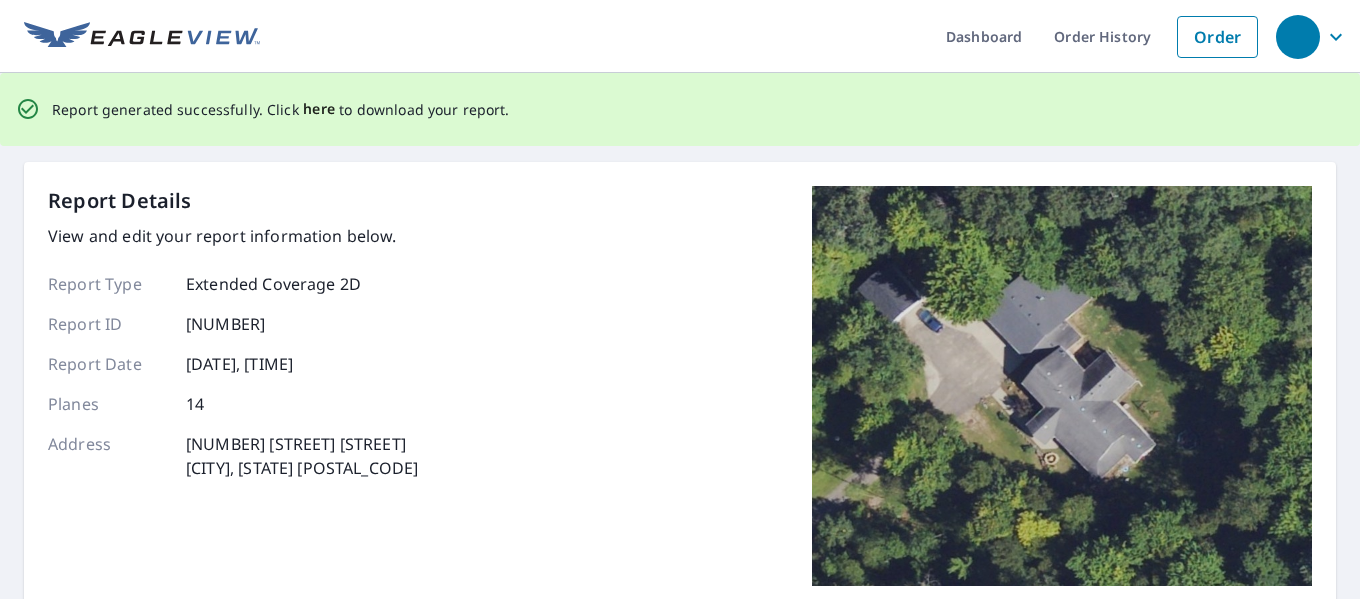 click on "here" at bounding box center (319, 109) 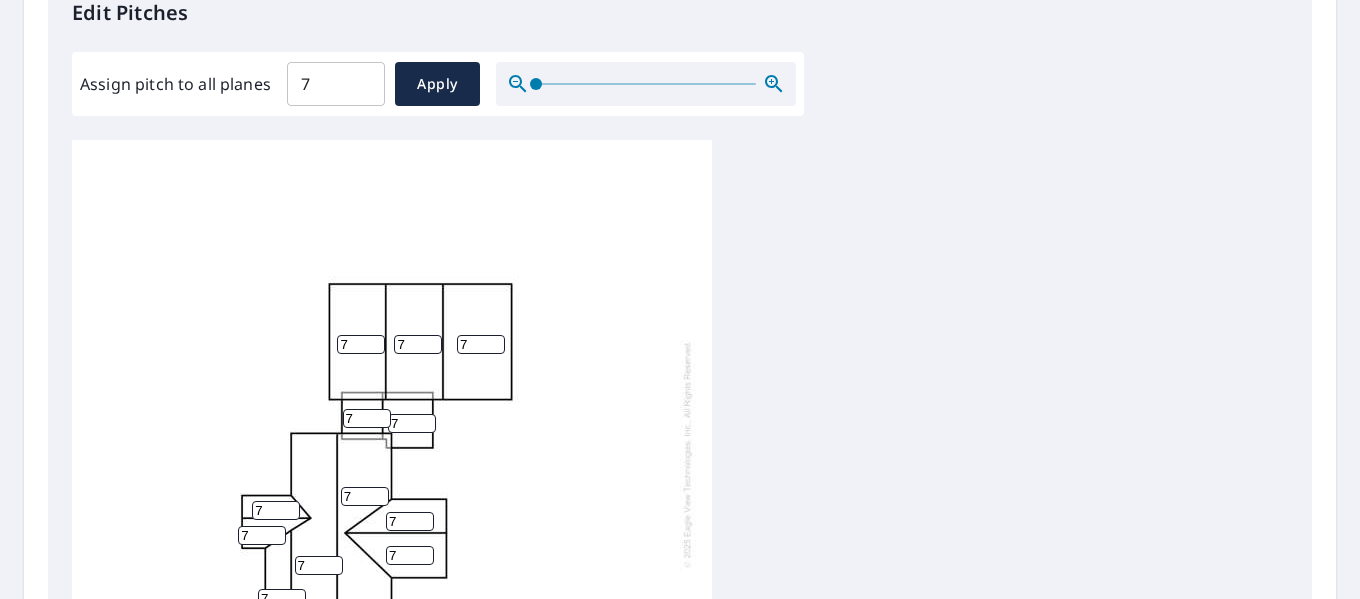 scroll, scrollTop: 600, scrollLeft: 0, axis: vertical 